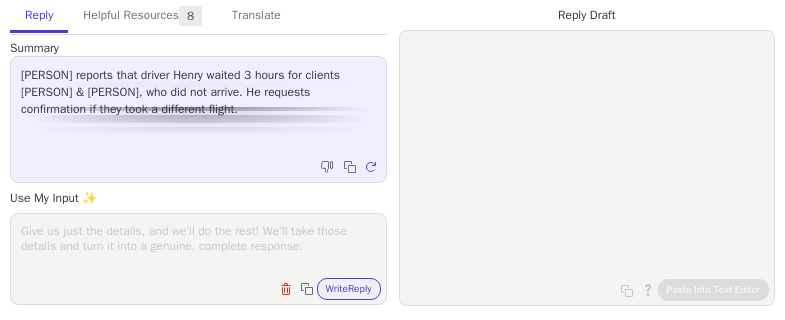 scroll, scrollTop: 0, scrollLeft: 0, axis: both 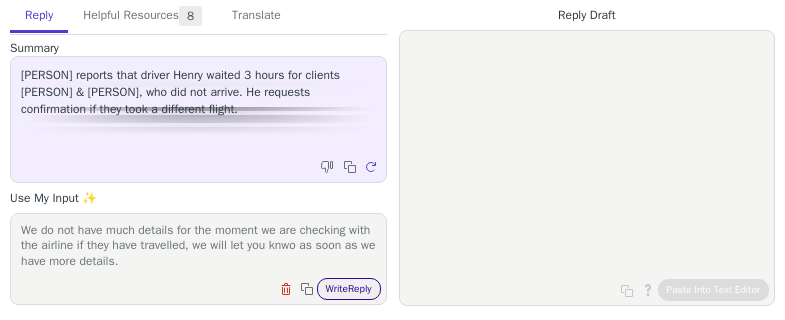 type on "Thank you for tletting us know
We do not have much details for the moment we are checking with the airline if they have travelled, we will let you knwo as soon as we have more details." 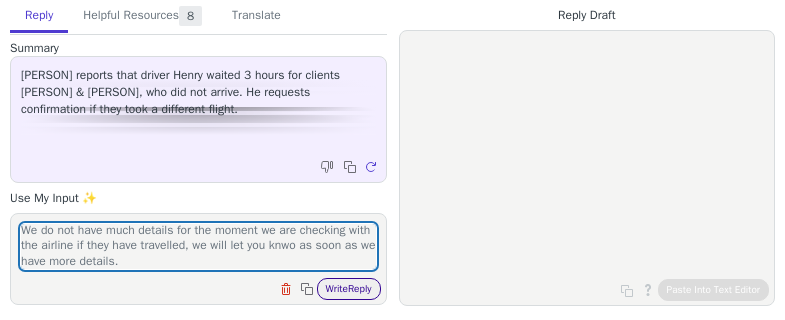 click on "Write  Reply" at bounding box center (349, 289) 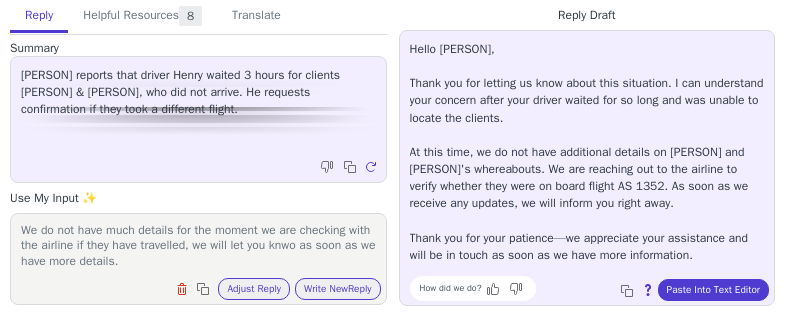 drag, startPoint x: 409, startPoint y: 80, endPoint x: 718, endPoint y: 205, distance: 333.32565 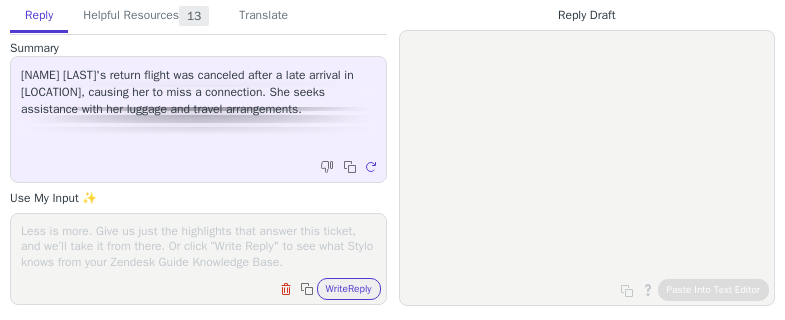 scroll, scrollTop: 0, scrollLeft: 0, axis: both 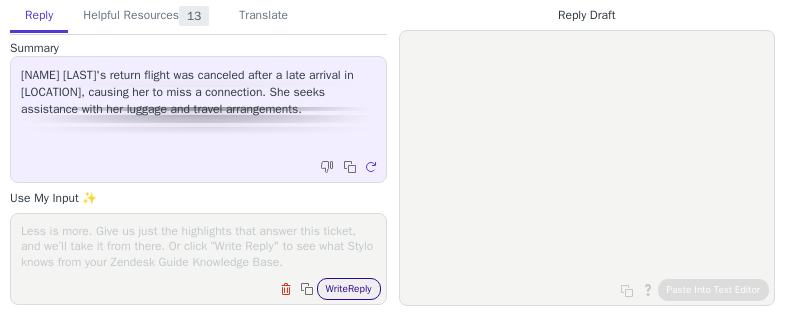 paste on "Thank you for your email
We are currently in contact with the airline trying to understand what happened to your return flight, it seems this si related to some delays on one of the departure and looks like you have missed the flight from Rome to Naples.
We will provide more details once received from the airline" 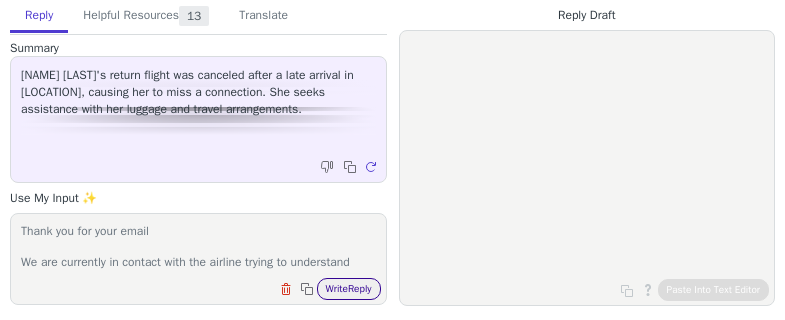 scroll, scrollTop: 94, scrollLeft: 0, axis: vertical 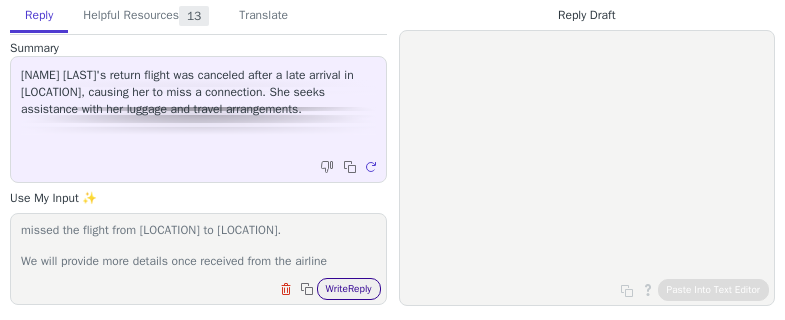 type on "Thank you for your email
We are currently in contact with the airline trying to understand what happened to your return flight, it seems this si related to some delays on one of the departure and looks like you have missed the flight from Rome to Naples.
We will provide more details once received from the airline" 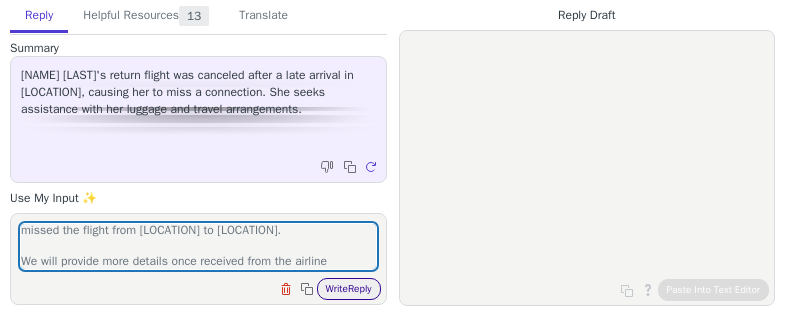 click on "Write  Reply" at bounding box center (349, 289) 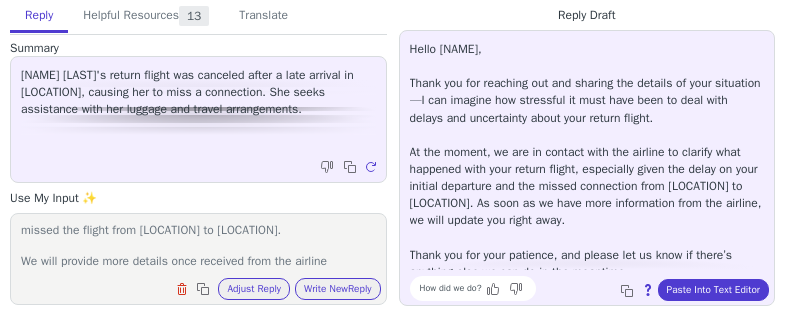 scroll, scrollTop: 11, scrollLeft: 0, axis: vertical 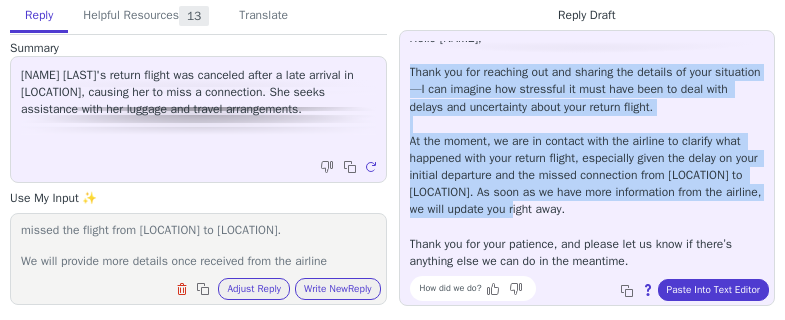 drag, startPoint x: 412, startPoint y: 81, endPoint x: 620, endPoint y: 213, distance: 246.34935 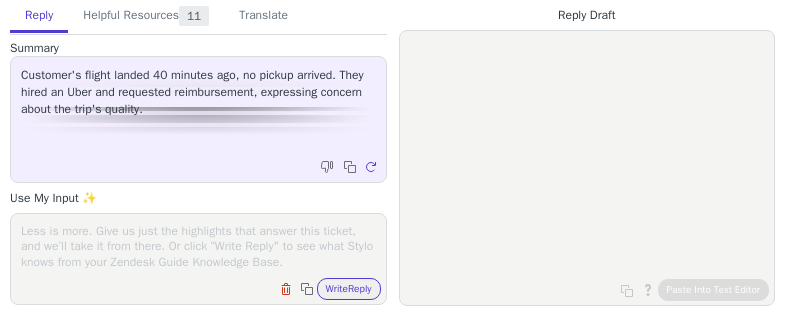 scroll, scrollTop: 0, scrollLeft: 0, axis: both 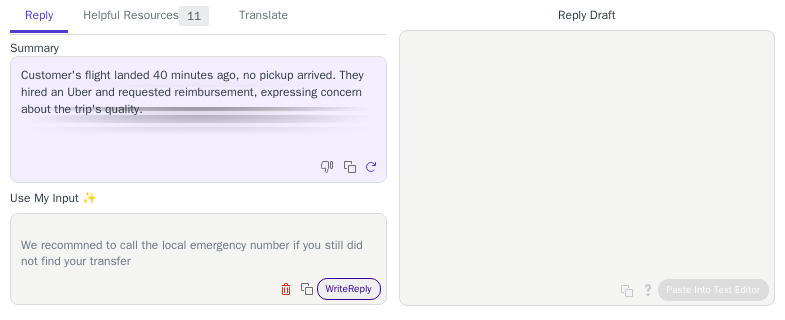 type on "Your driver should be waiting for your as planned at the airport if your flight arrived as planned at 11:35 AM local time
We recommned to call the local emergency number if you still did not find your transfer" 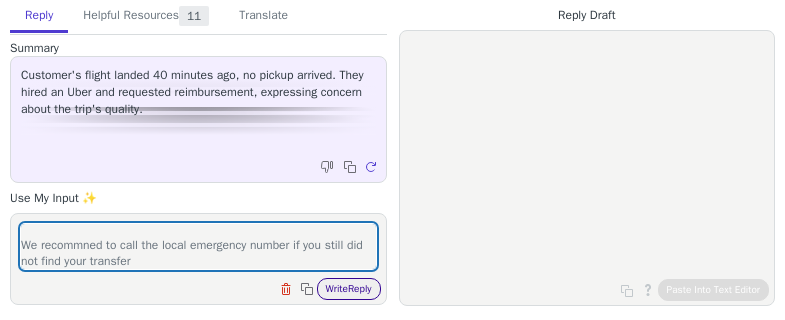 click on "Write  Reply" at bounding box center (349, 289) 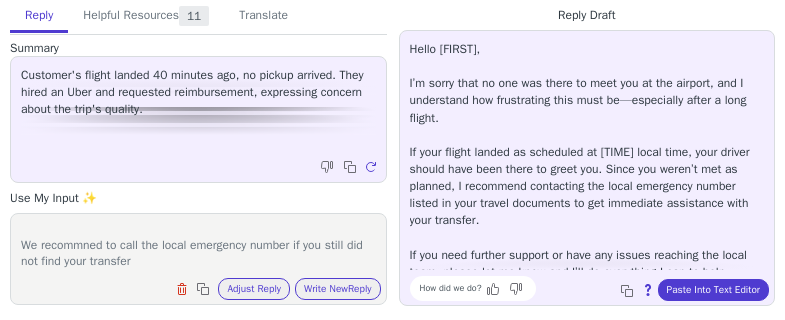 scroll, scrollTop: 28, scrollLeft: 0, axis: vertical 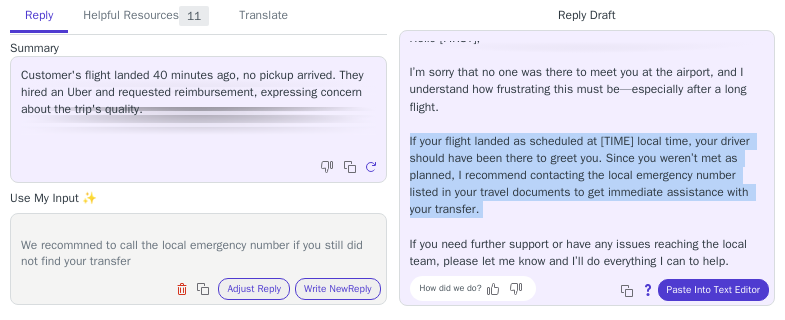 drag, startPoint x: 407, startPoint y: 122, endPoint x: 637, endPoint y: 216, distance: 248.4673 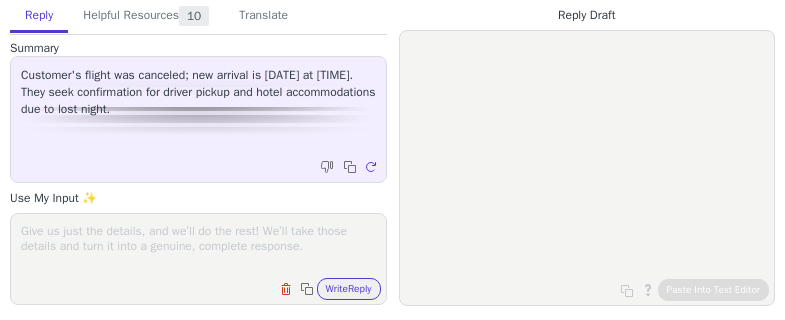 scroll, scrollTop: 0, scrollLeft: 0, axis: both 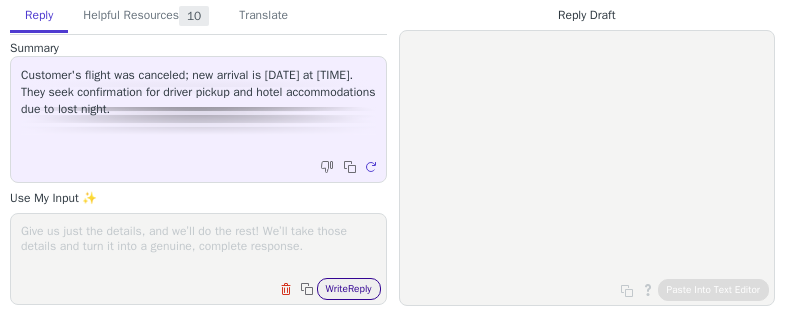paste on "We have already informed our local partners about you new arrival day and time and seems you have been able also to contact them and they provided you some instructions.
Please let us know if you need more details" 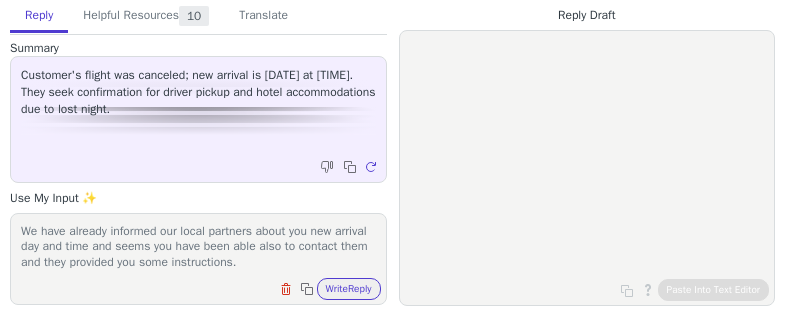 scroll, scrollTop: 32, scrollLeft: 0, axis: vertical 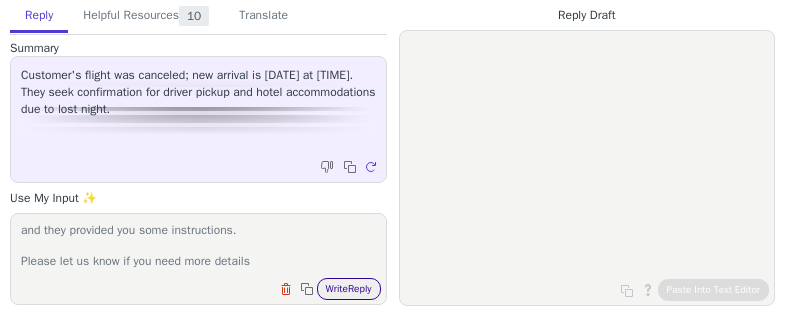 type on "We have already informed our local partners about you new arrival day and time and seems you have been able also to contact them and they provided you some instructions.
Please let us know if you need more details" 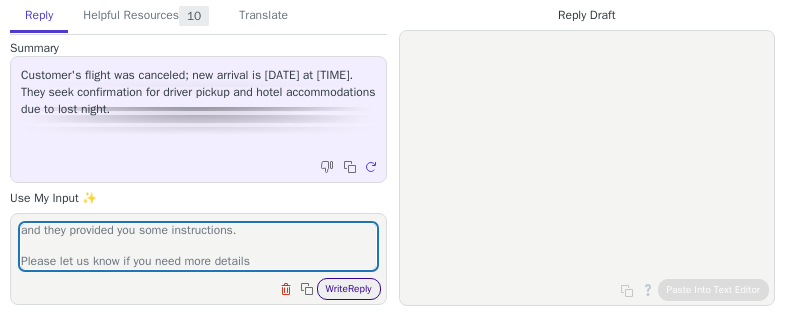 click on "Write  Reply" at bounding box center [349, 289] 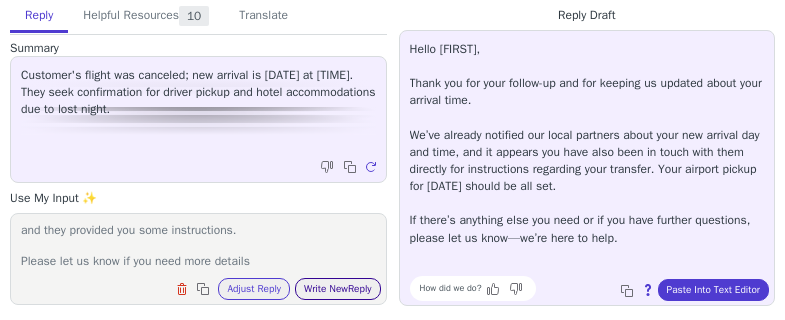 click on "Write New  Reply" at bounding box center [338, 289] 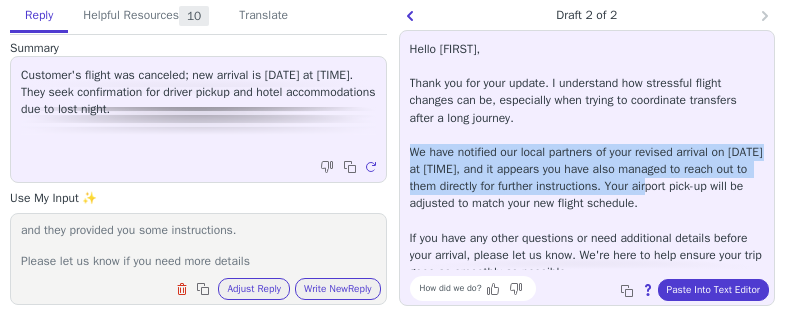 drag, startPoint x: 410, startPoint y: 150, endPoint x: 767, endPoint y: 185, distance: 358.71158 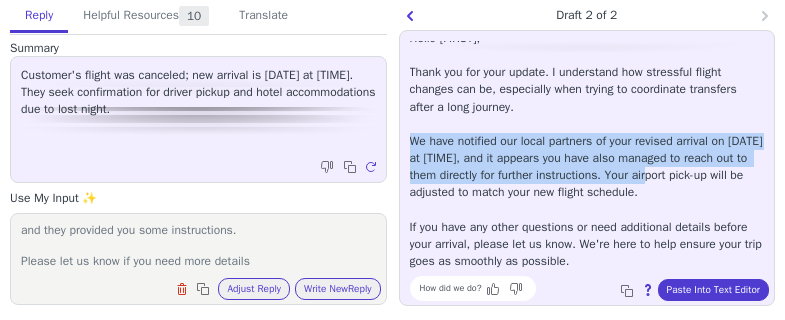 copy on "We have notified our local partners of your revised arrival on [DATE] at [TIME], and it appears you have also managed to reach out to them directly for further instructions." 